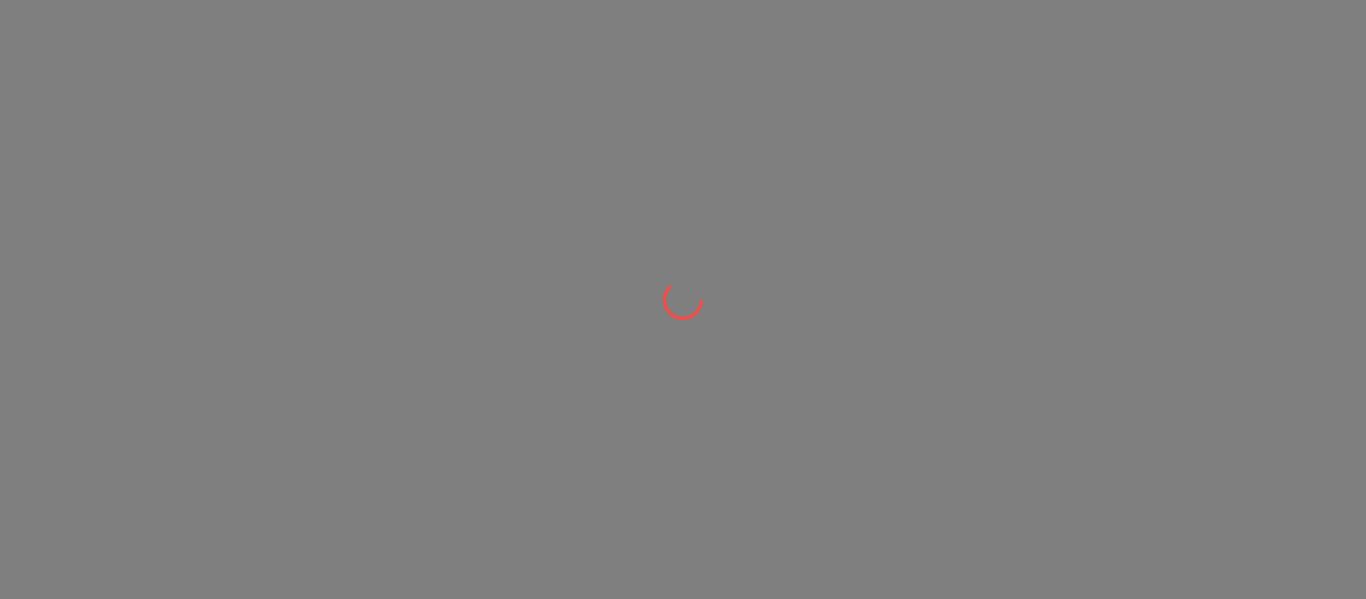 scroll, scrollTop: 0, scrollLeft: 0, axis: both 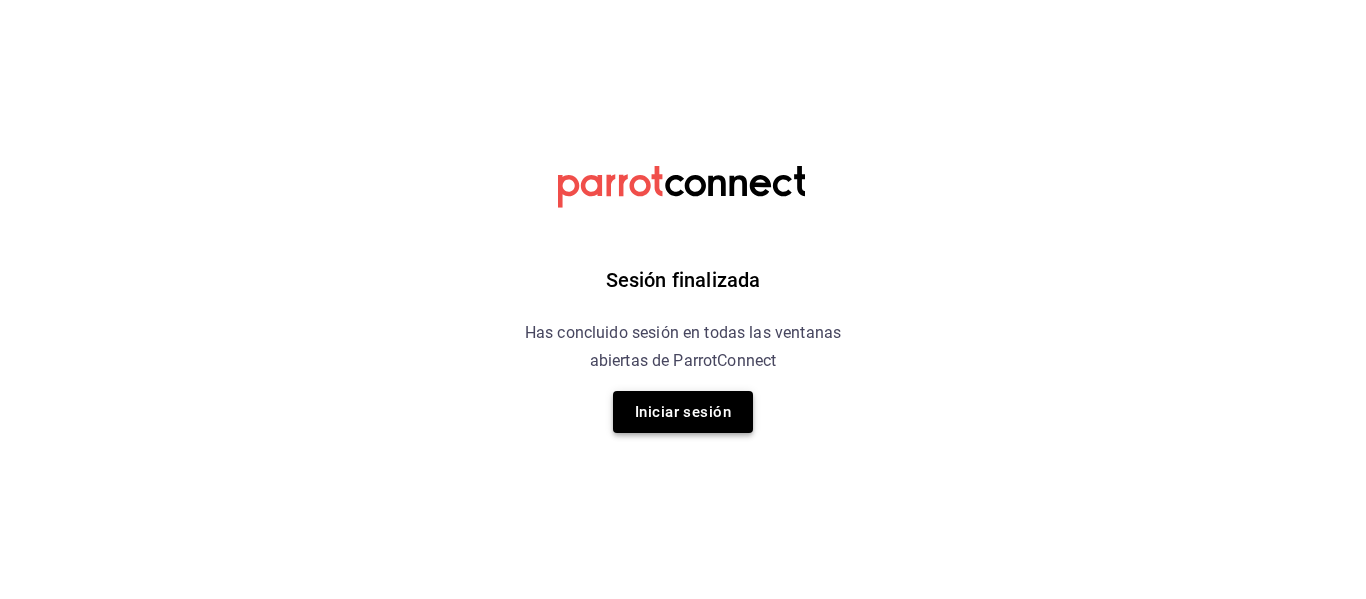 click on "Iniciar sesión" at bounding box center (683, 412) 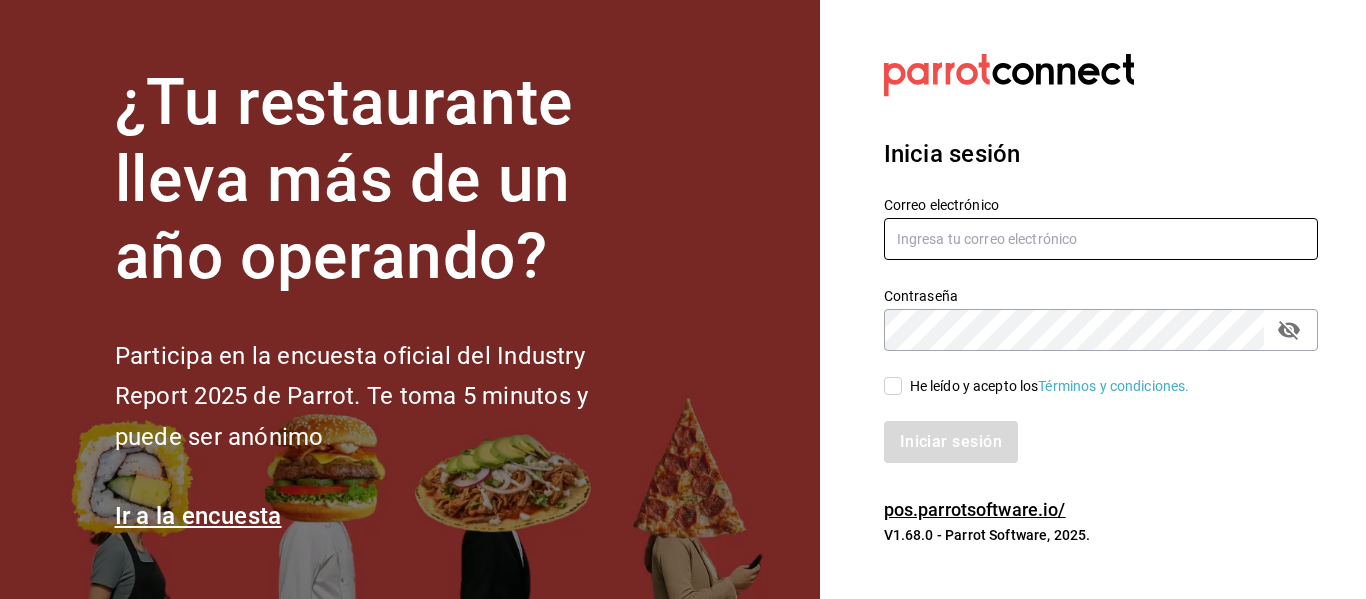 type on "dixieadmon@gmail.com" 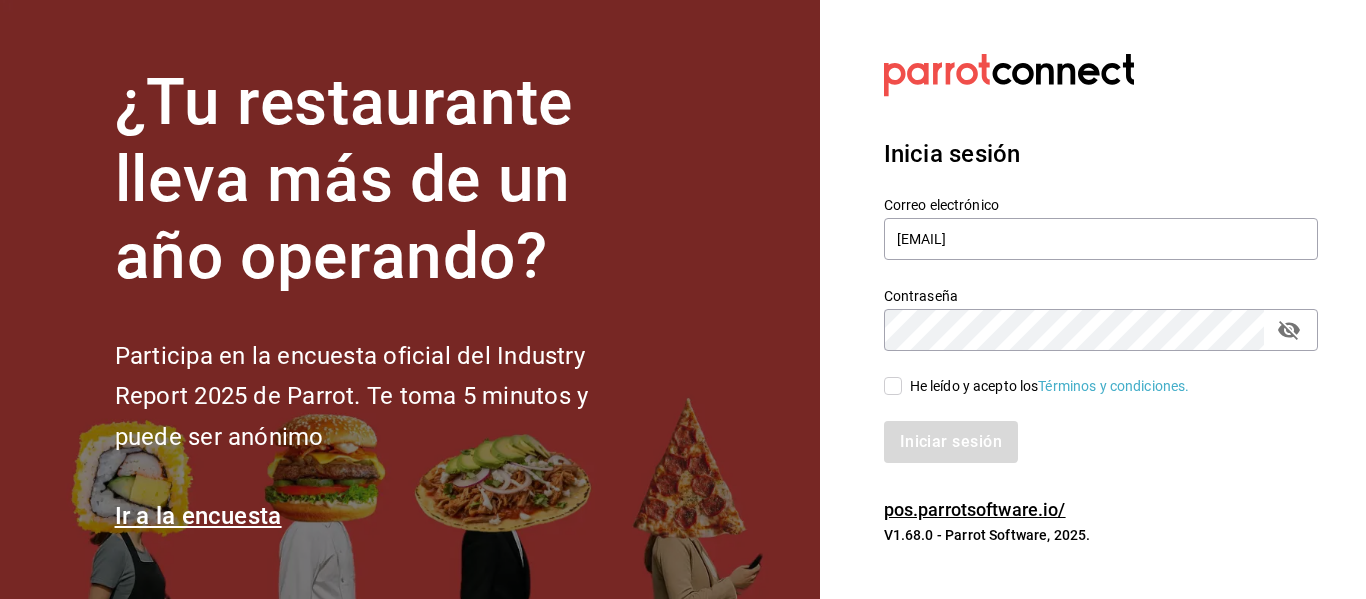 click on "He leído y acepto los  Términos y condiciones." at bounding box center (893, 386) 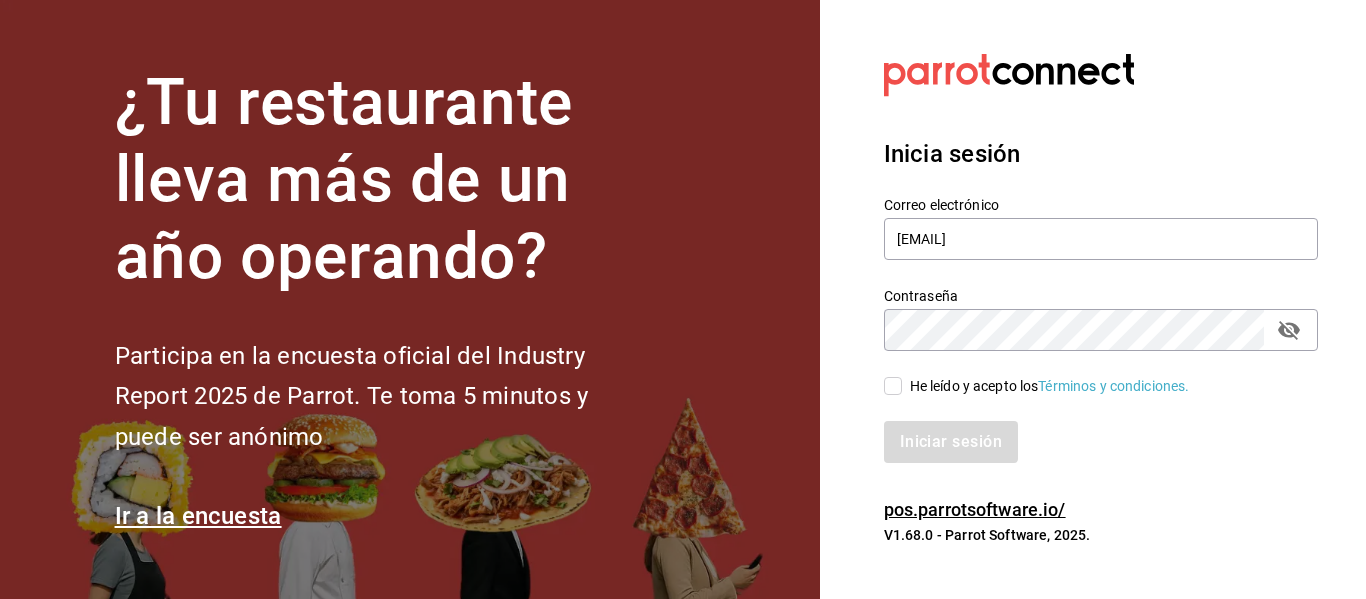 checkbox on "true" 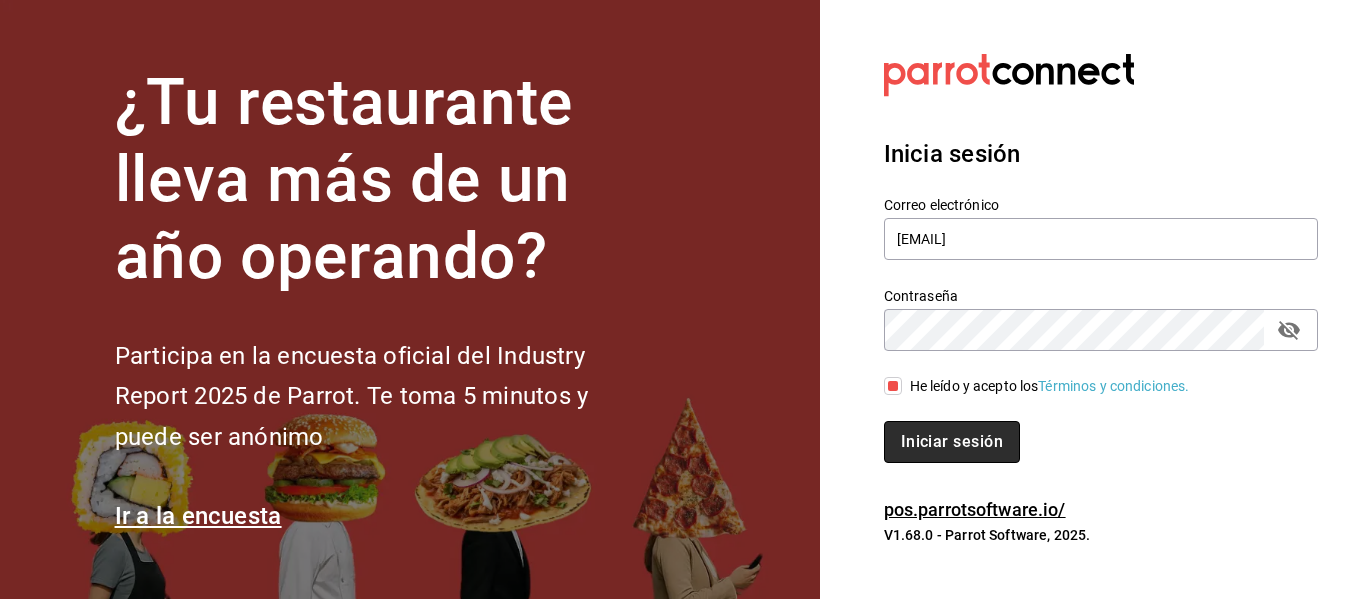 click on "Iniciar sesión" at bounding box center [952, 442] 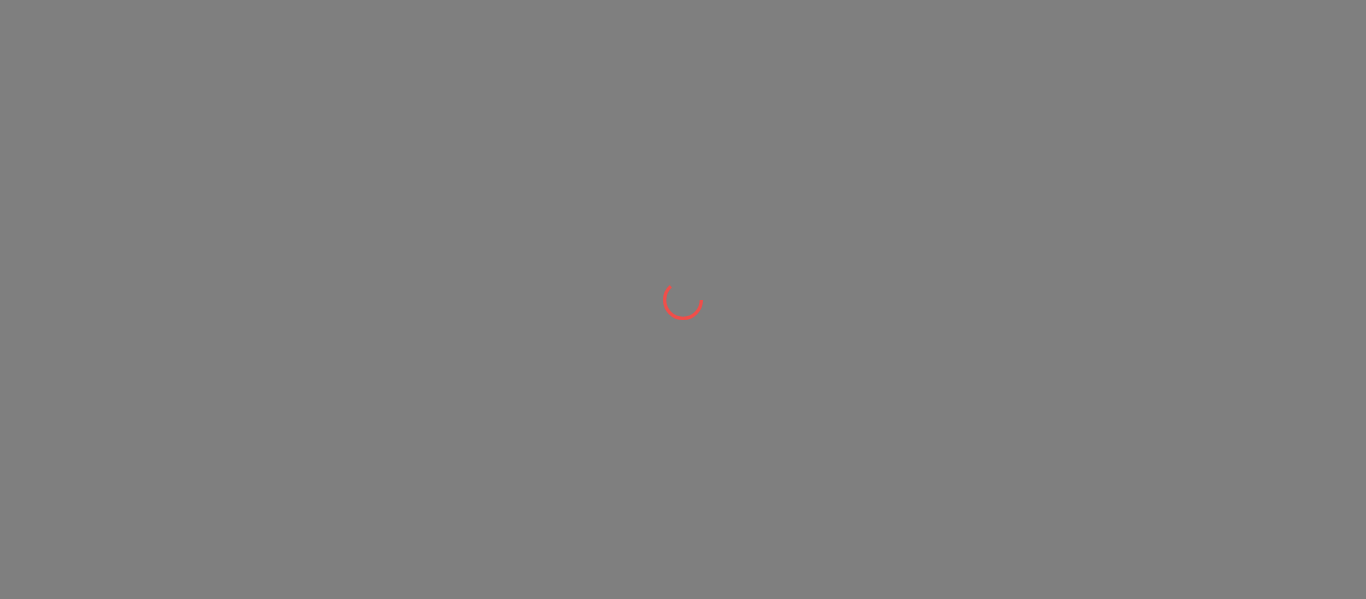 scroll, scrollTop: 0, scrollLeft: 0, axis: both 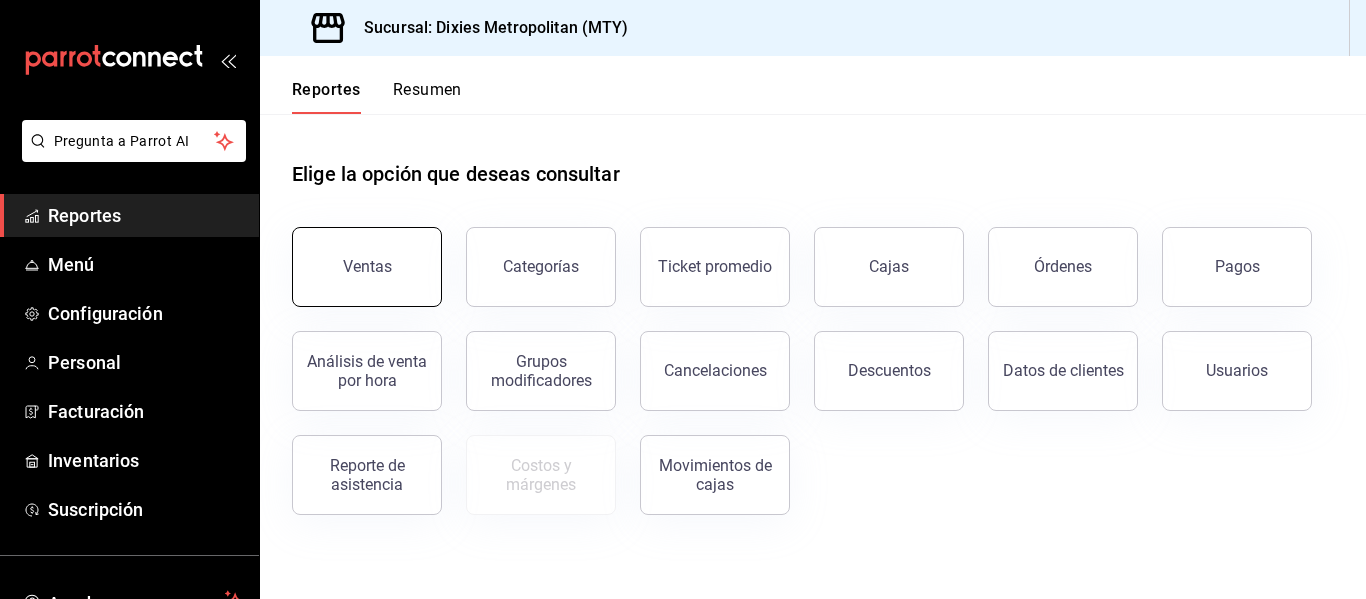 click on "Ventas" at bounding box center (367, 267) 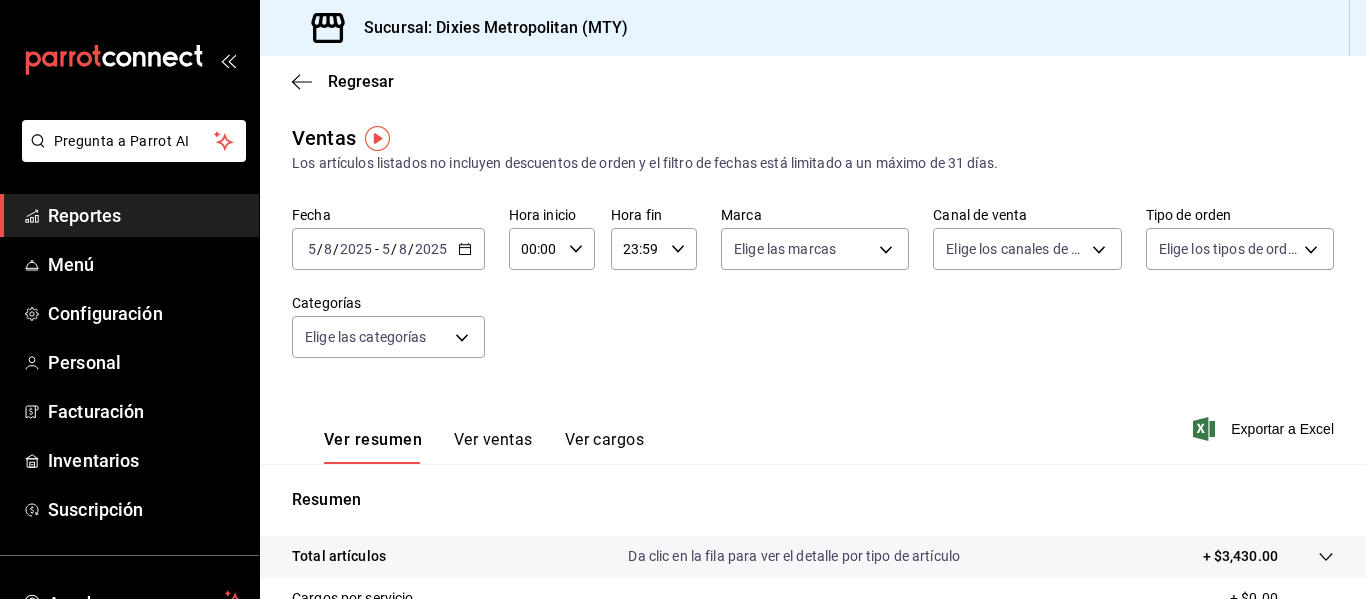 click 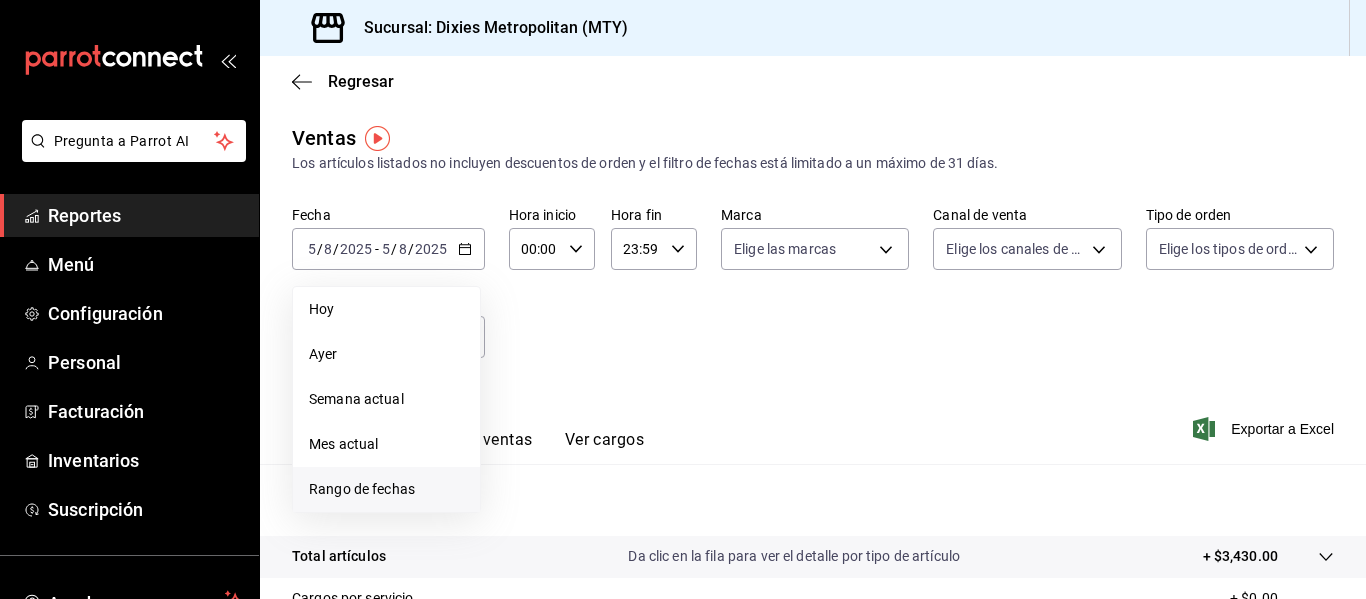 click on "Rango de fechas" at bounding box center [386, 489] 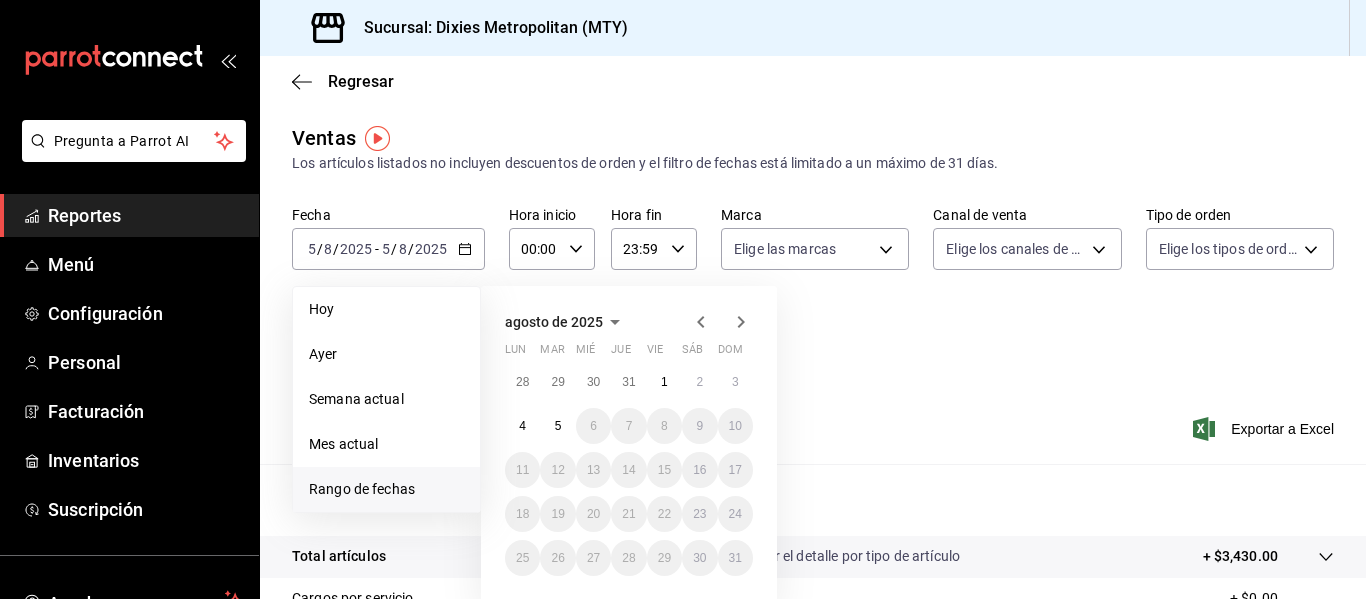 click 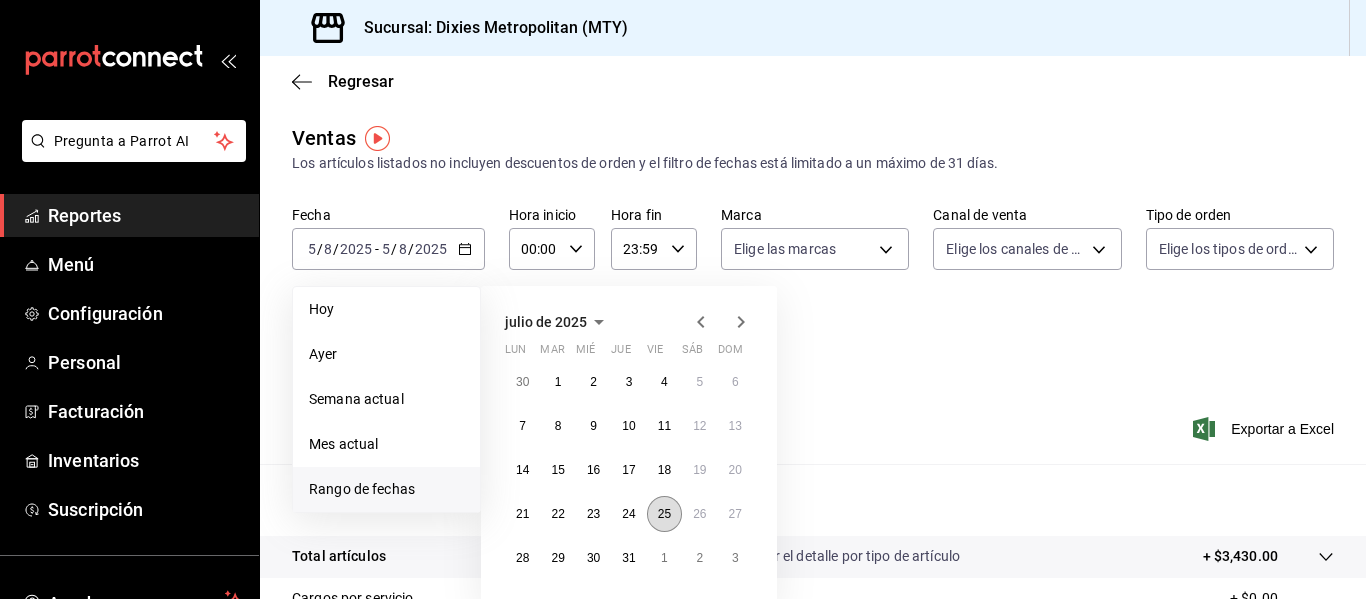click on "25" at bounding box center (664, 514) 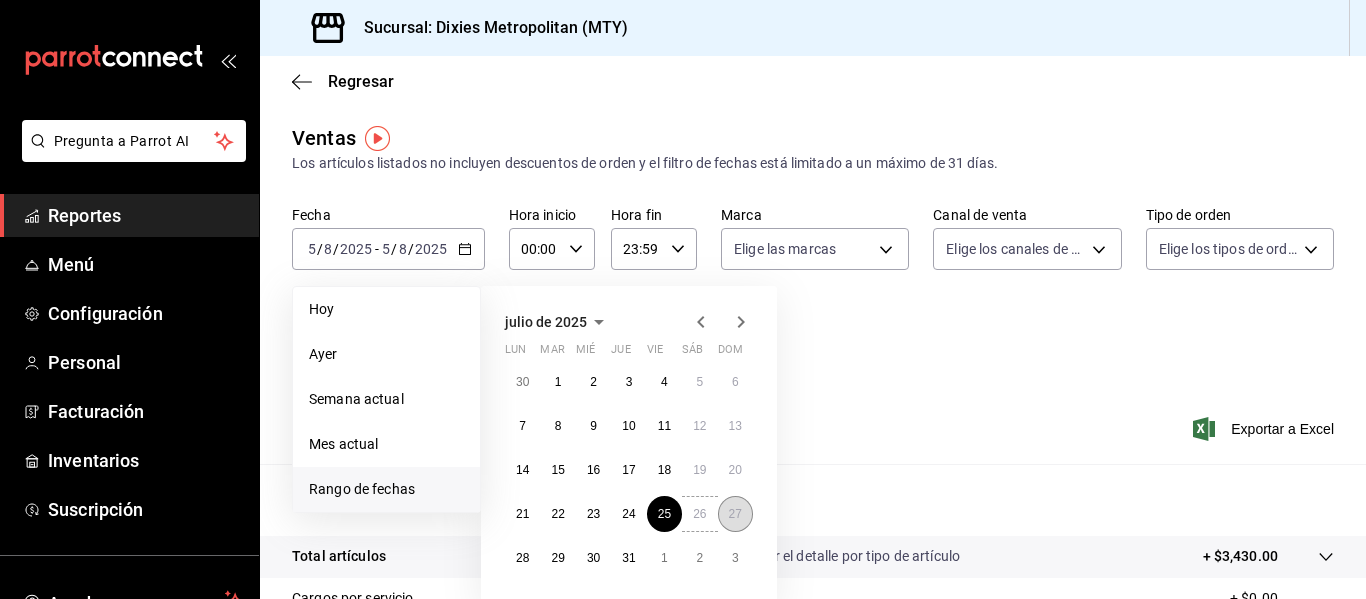 click on "27" at bounding box center (735, 514) 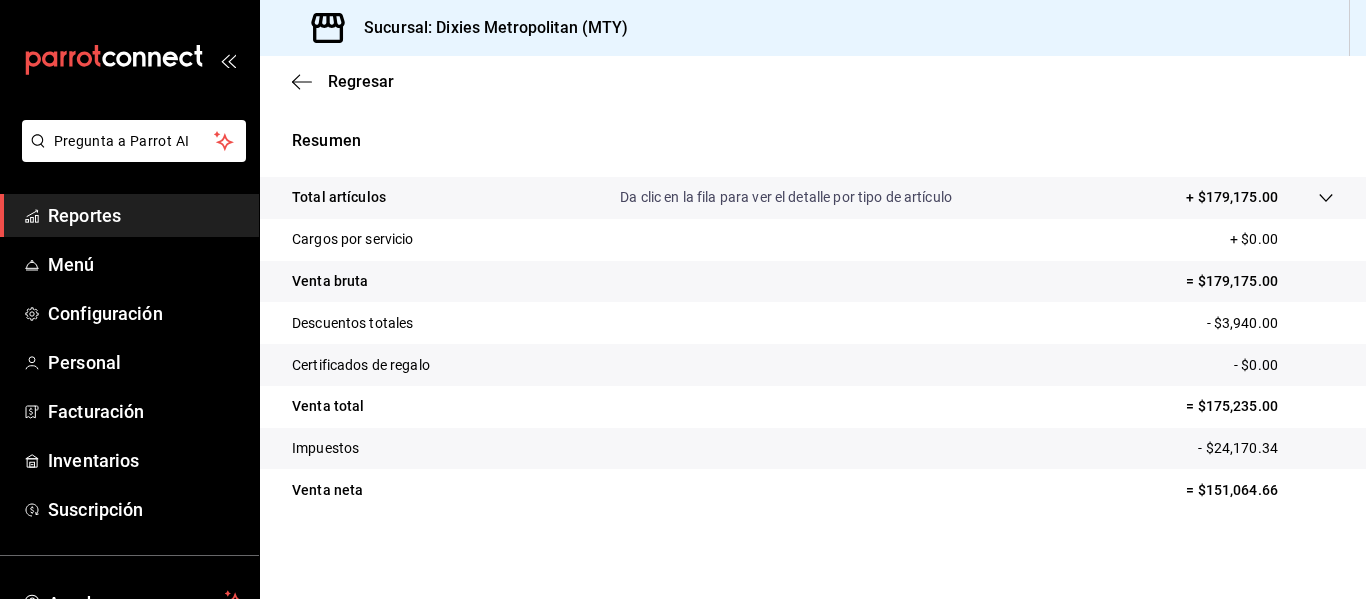 scroll, scrollTop: 0, scrollLeft: 0, axis: both 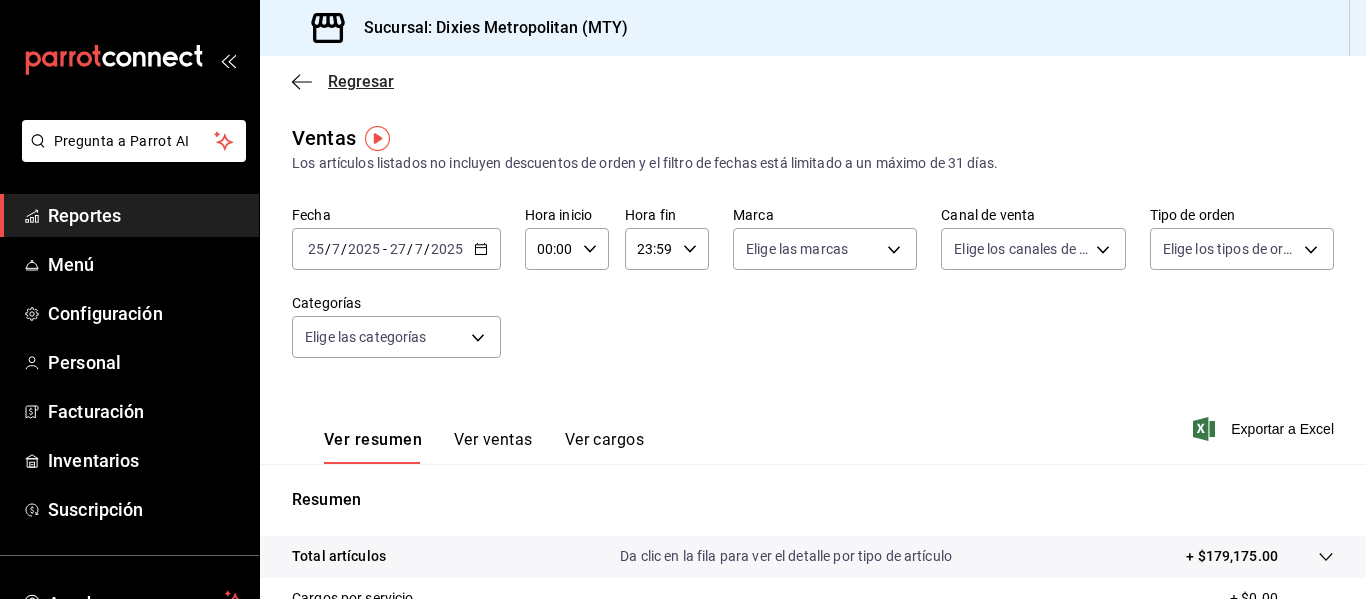 click 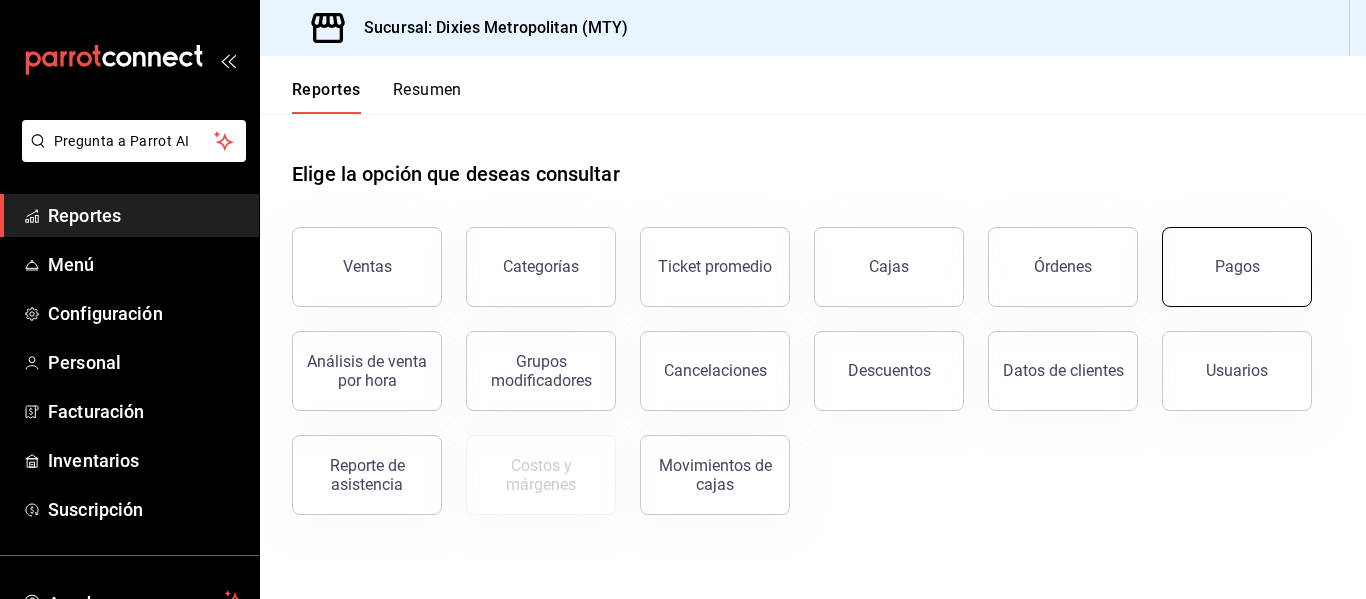 click on "Pagos" at bounding box center (1237, 266) 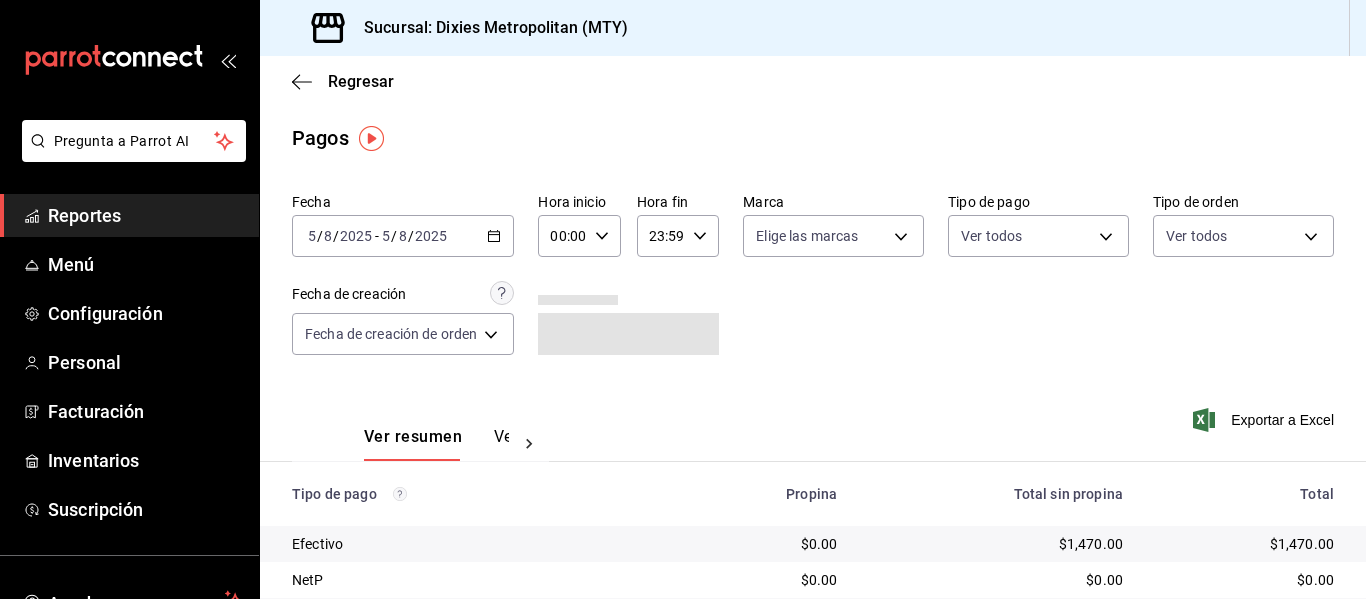 click 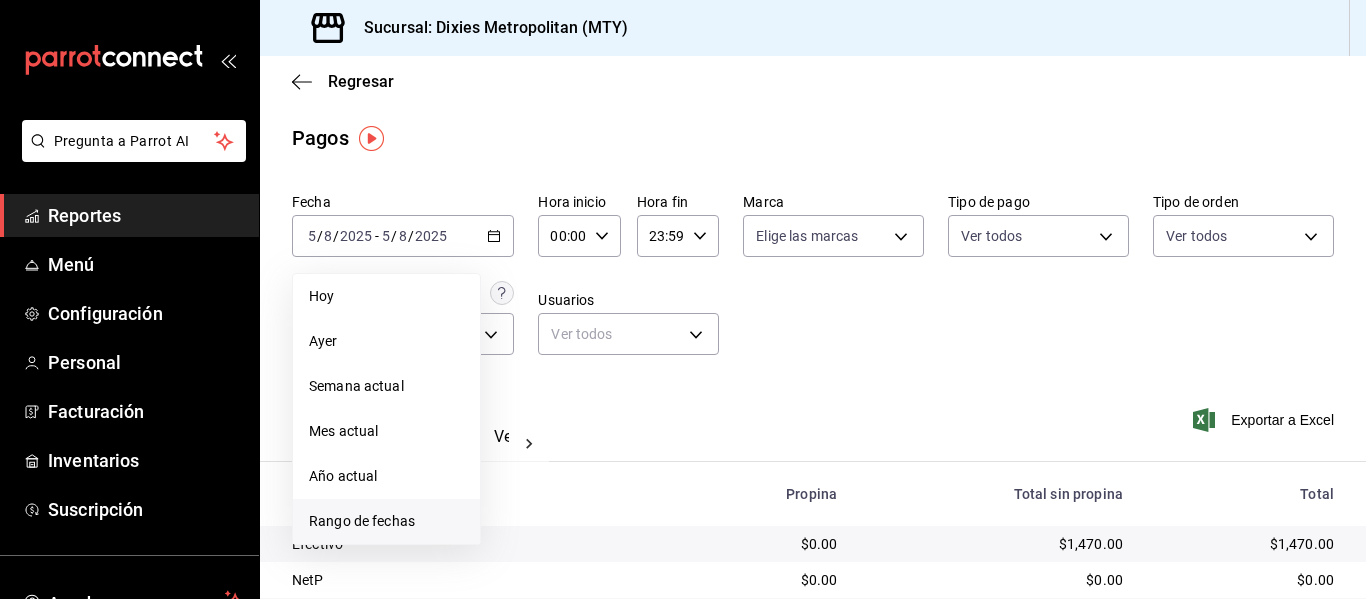 click on "Rango de fechas" at bounding box center (386, 521) 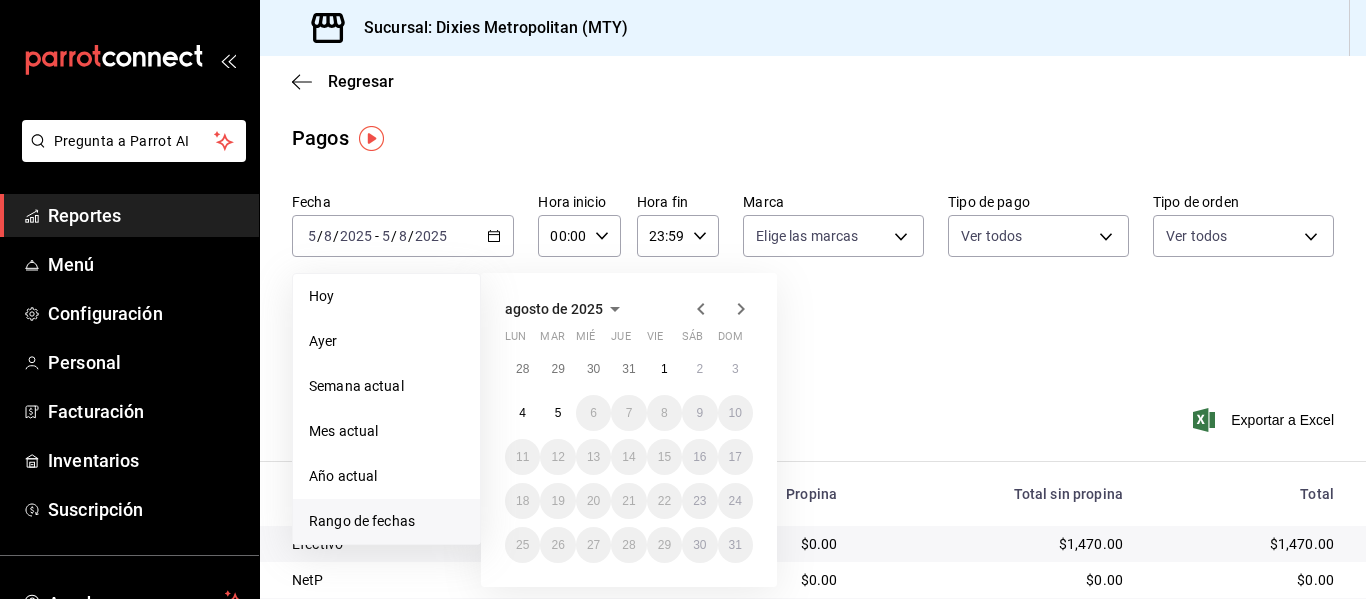 click 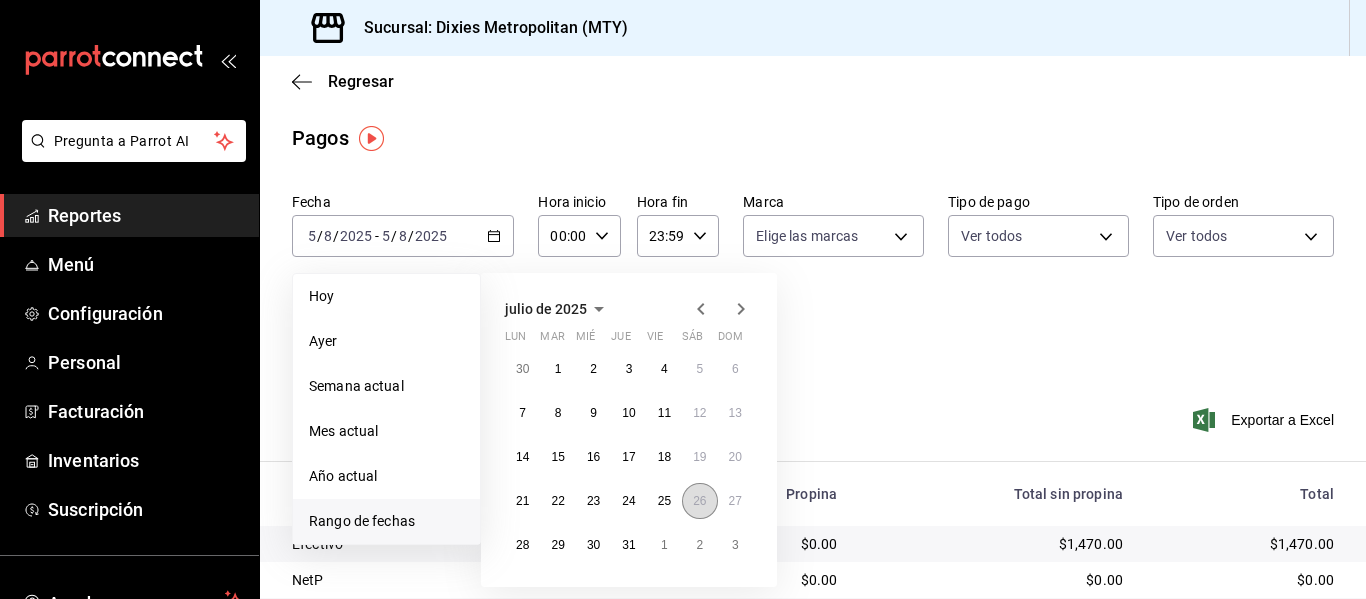 click on "26" at bounding box center [699, 501] 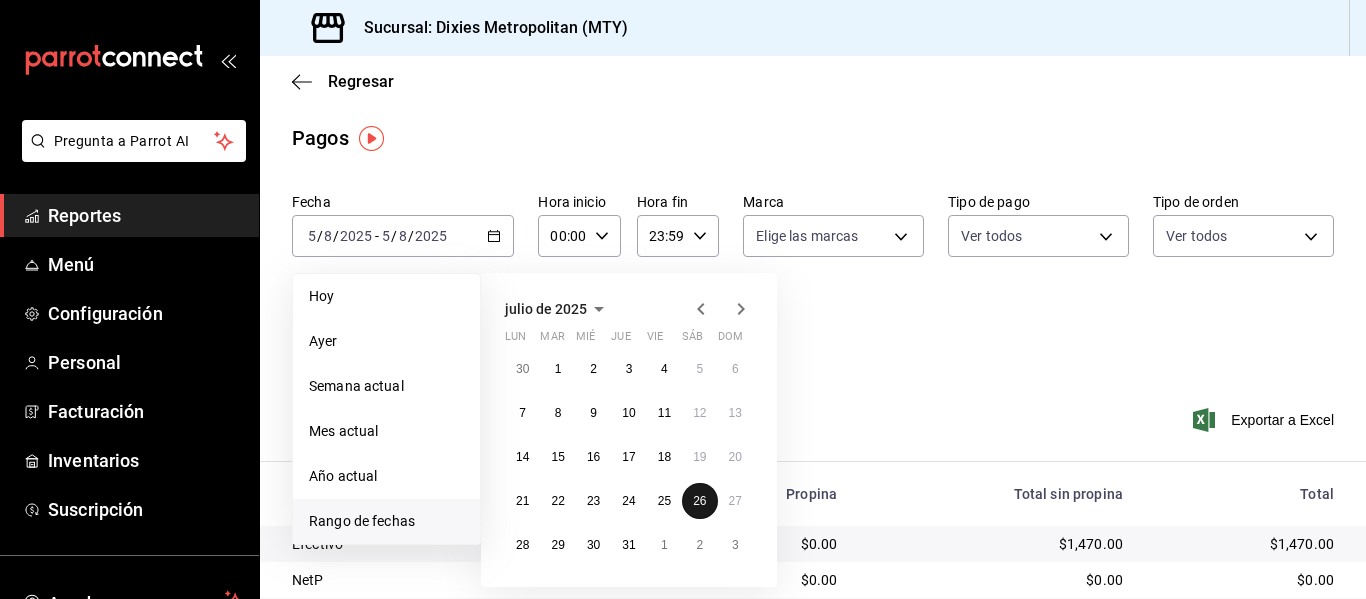 click on "26" at bounding box center (699, 501) 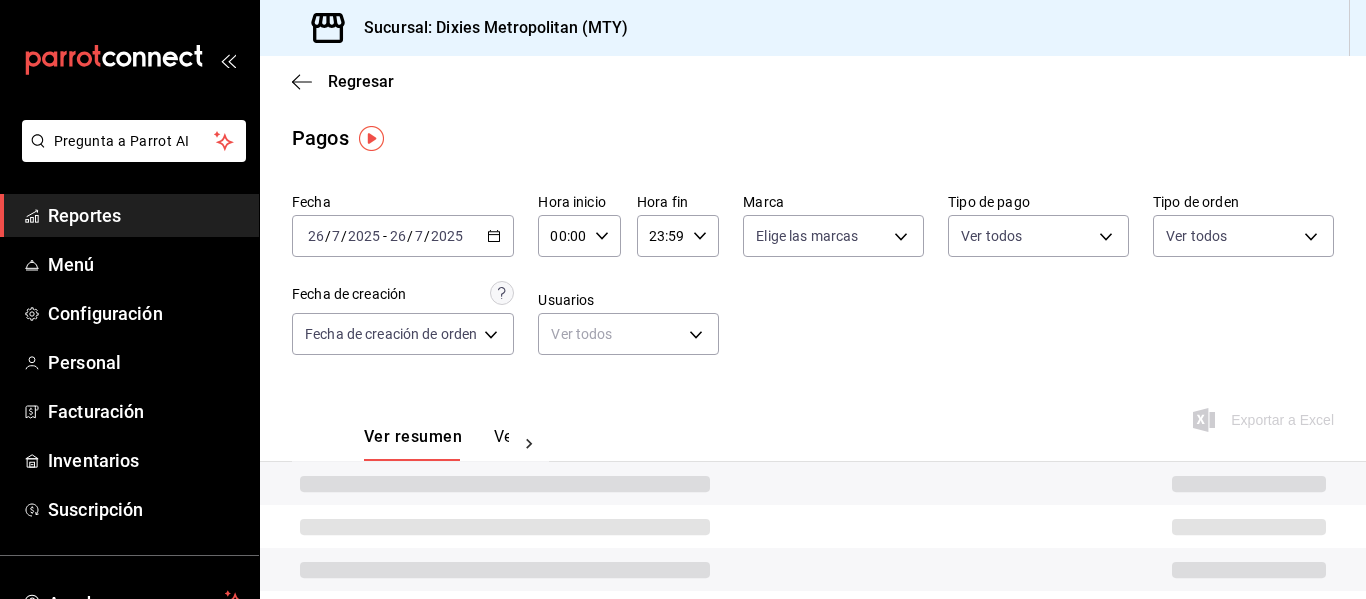 click at bounding box center (813, 483) 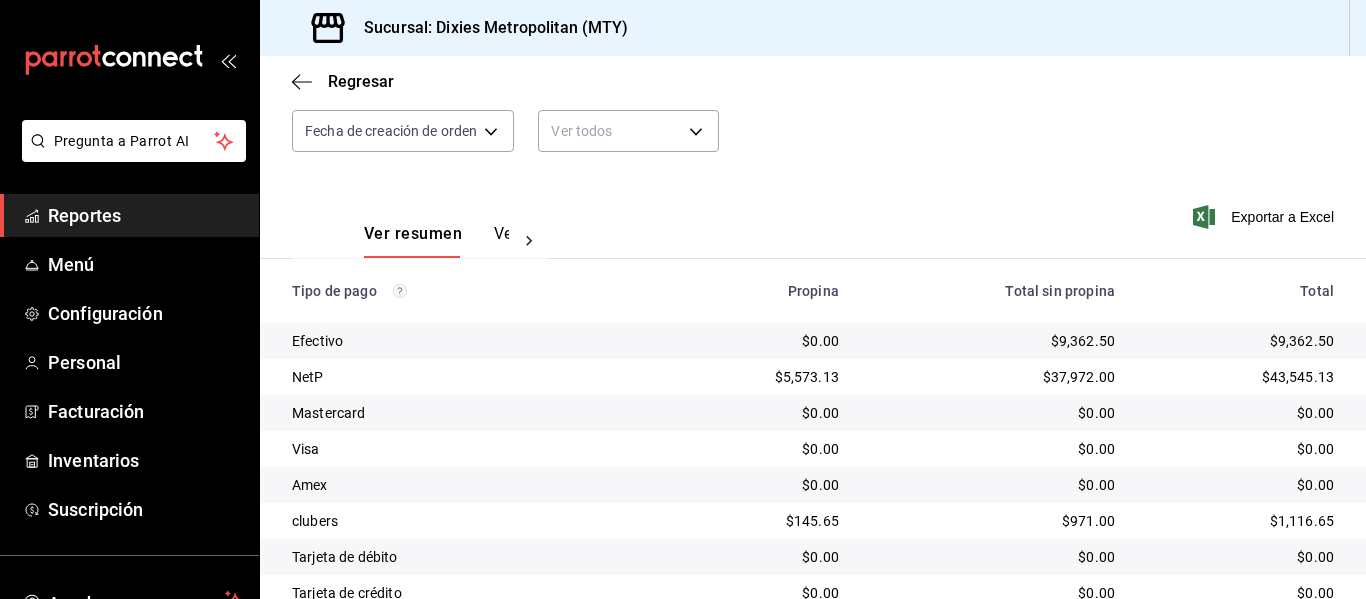 scroll, scrollTop: 0, scrollLeft: 0, axis: both 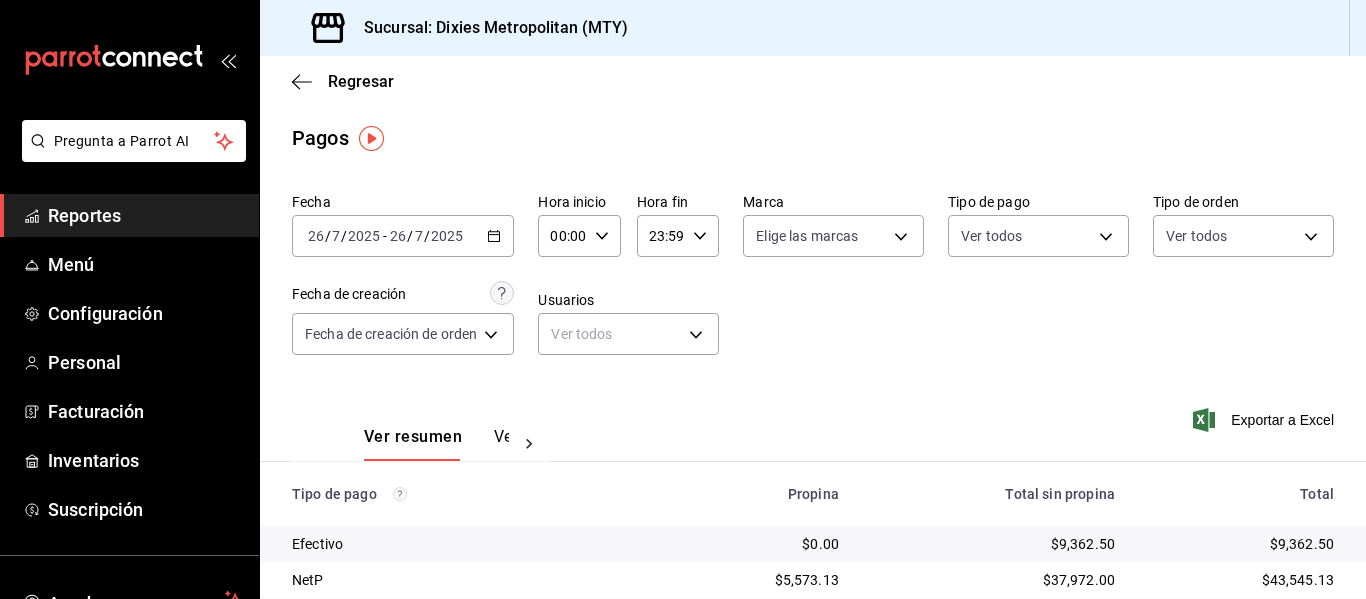click on "2025-07-26 26 / 7 / 2025 - 2025-07-26 26 / 7 / 2025" at bounding box center [403, 236] 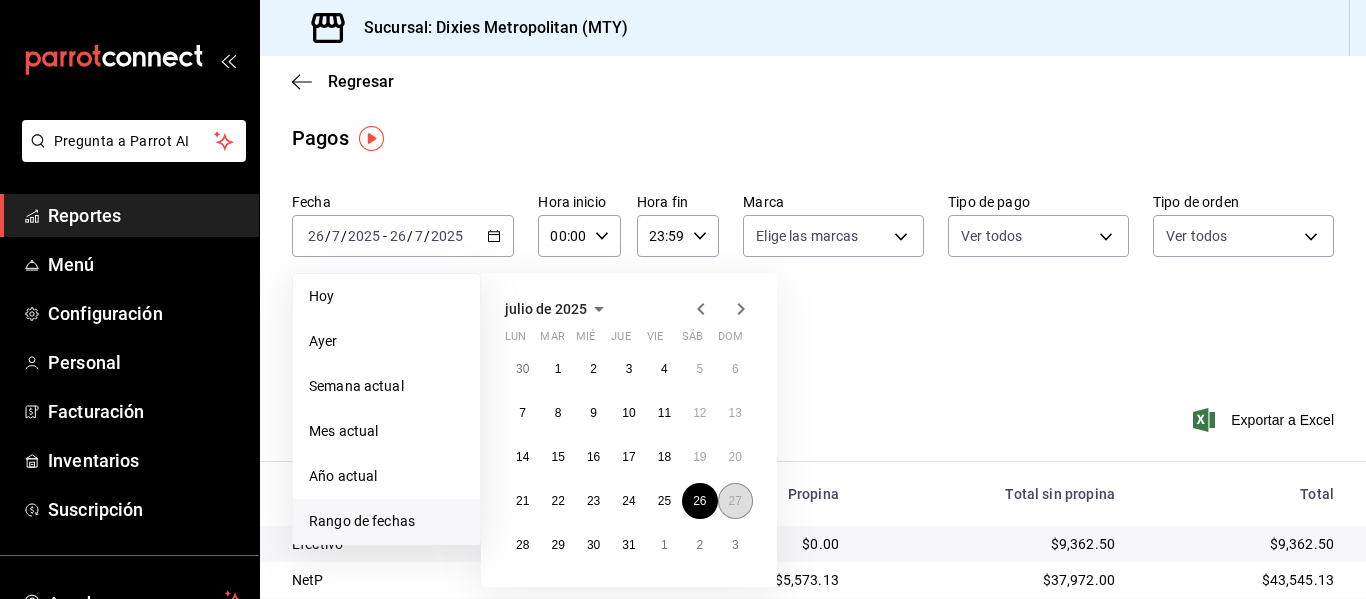 click on "27" at bounding box center (735, 501) 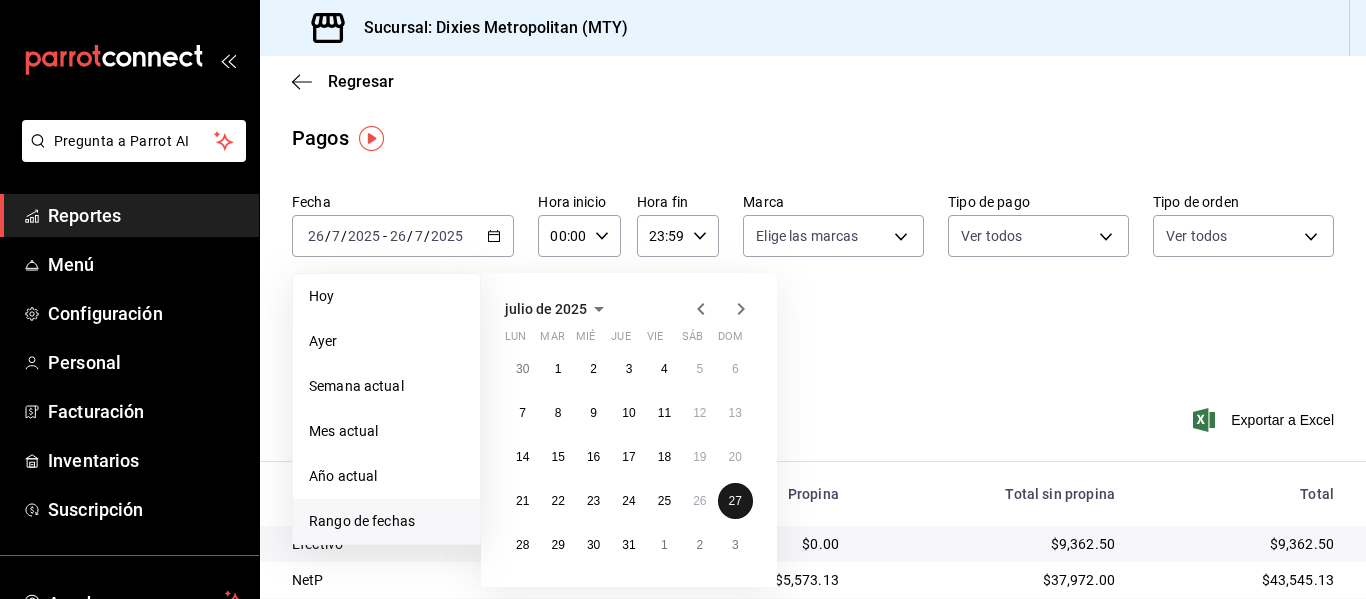 click on "27" at bounding box center (735, 501) 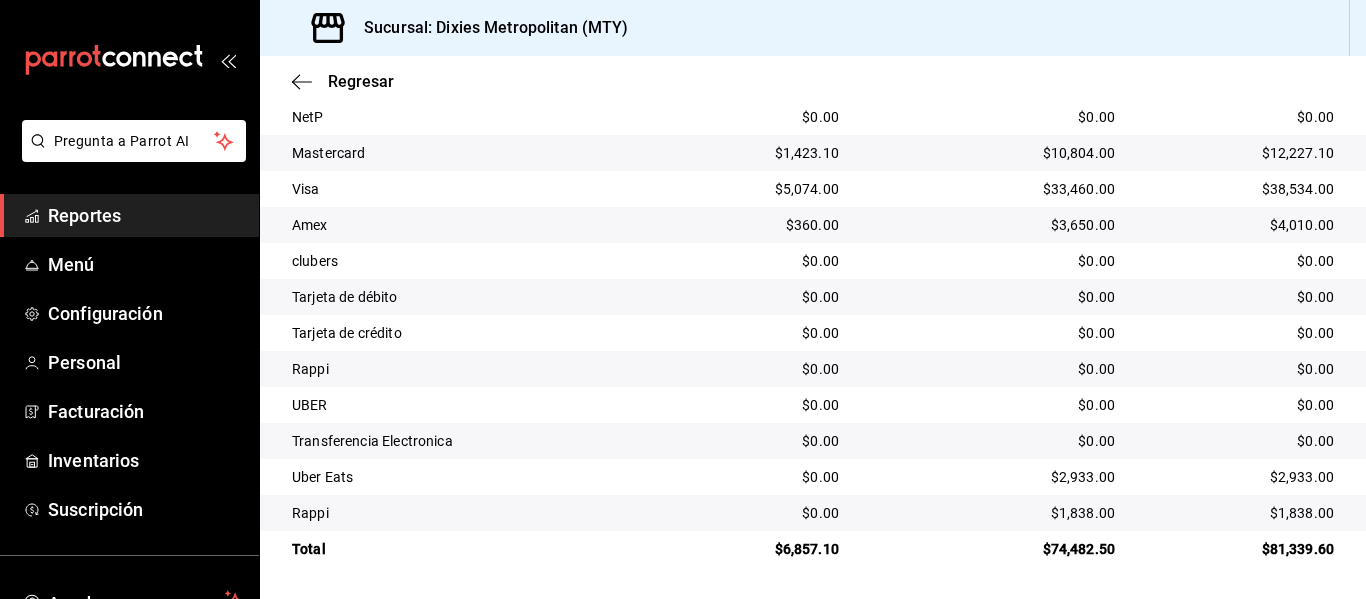 scroll, scrollTop: 0, scrollLeft: 0, axis: both 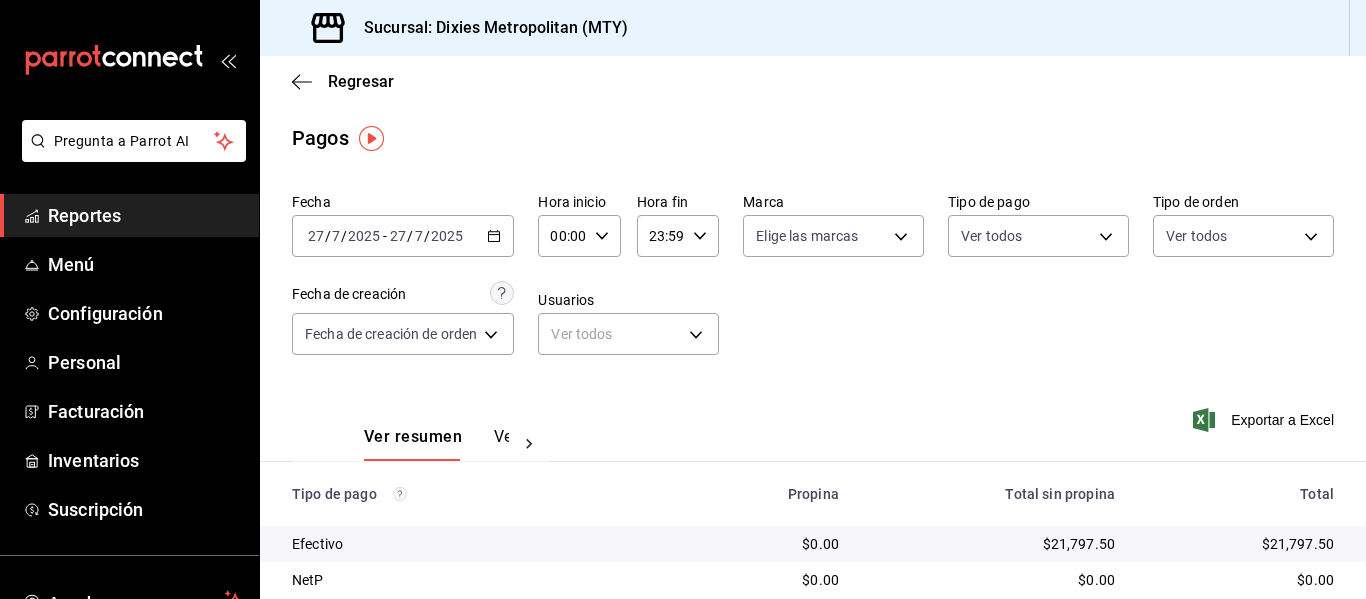 click on "[DATE] [DATE] - [DATE] [DATE]" at bounding box center [403, 236] 